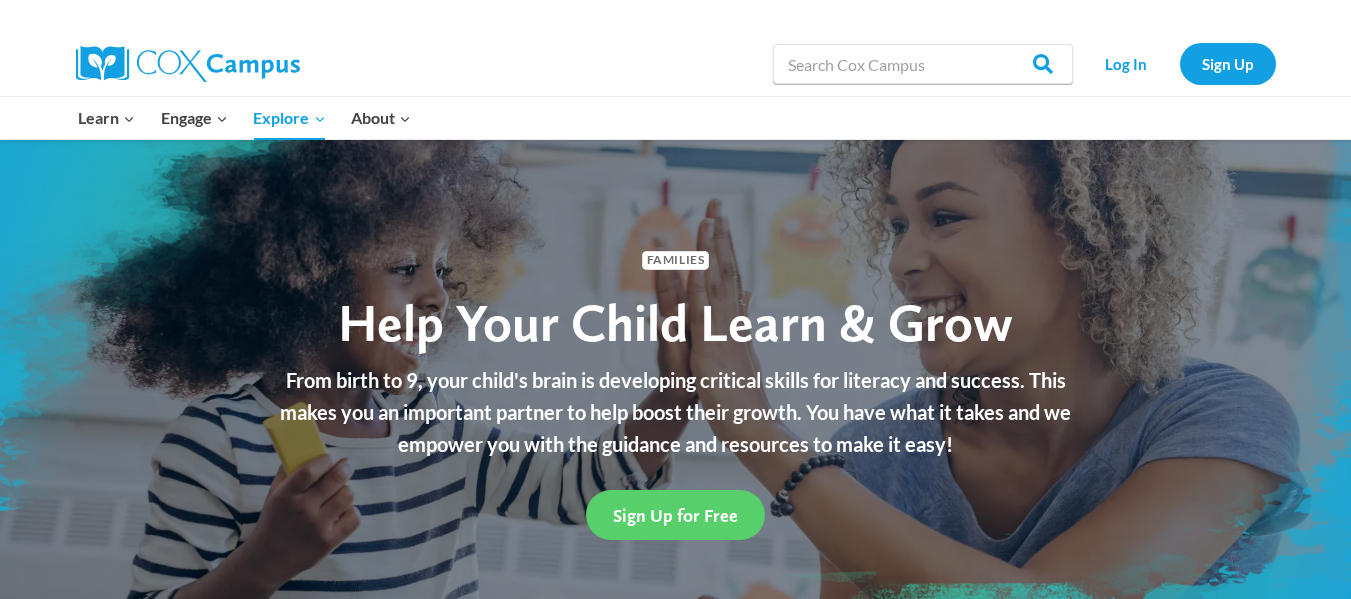 scroll, scrollTop: 0, scrollLeft: 0, axis: both 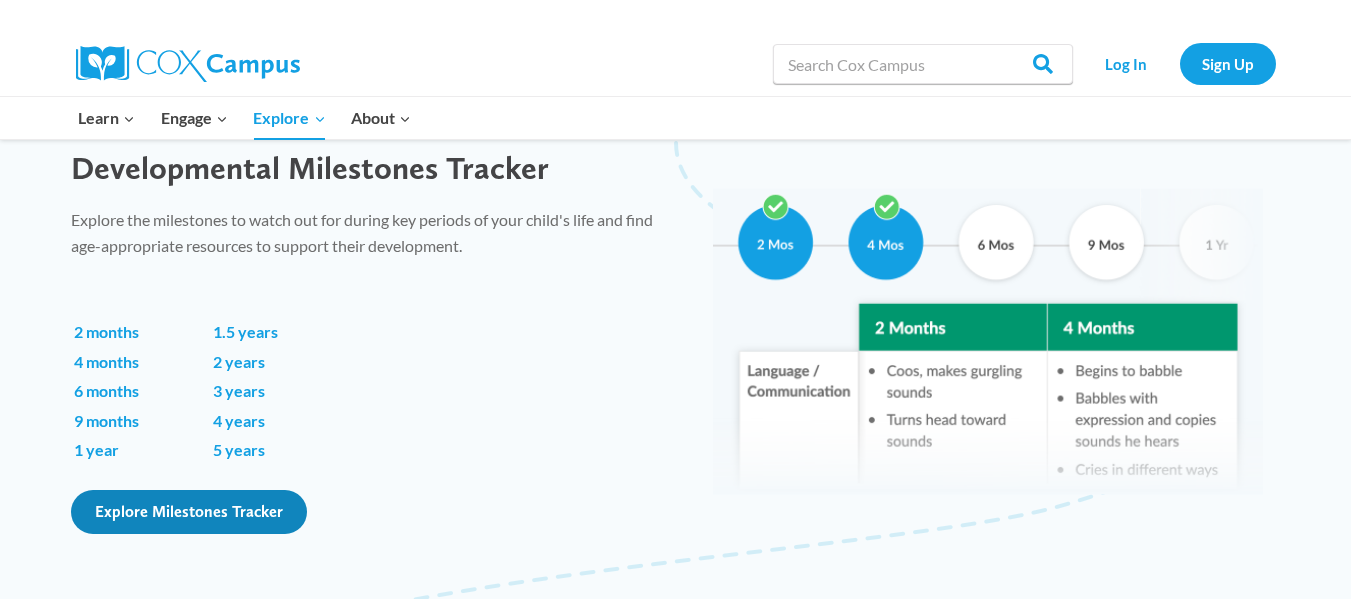 click on "Explore Milestones Tracker" at bounding box center [189, 511] 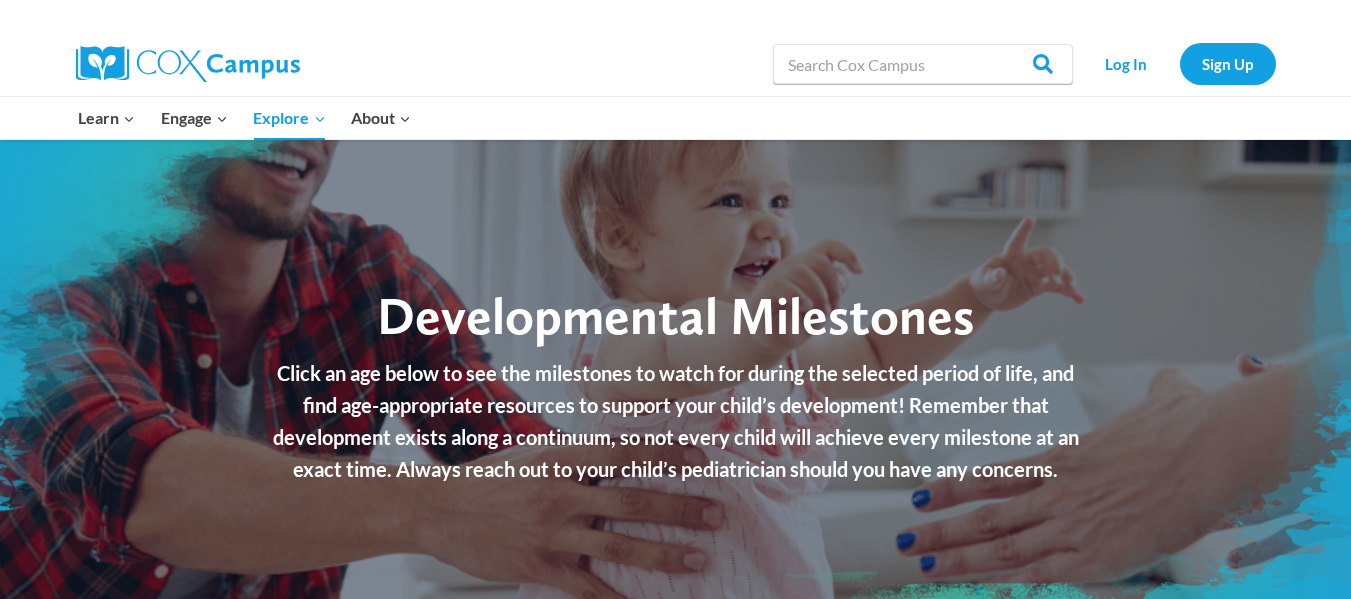 scroll, scrollTop: 0, scrollLeft: 0, axis: both 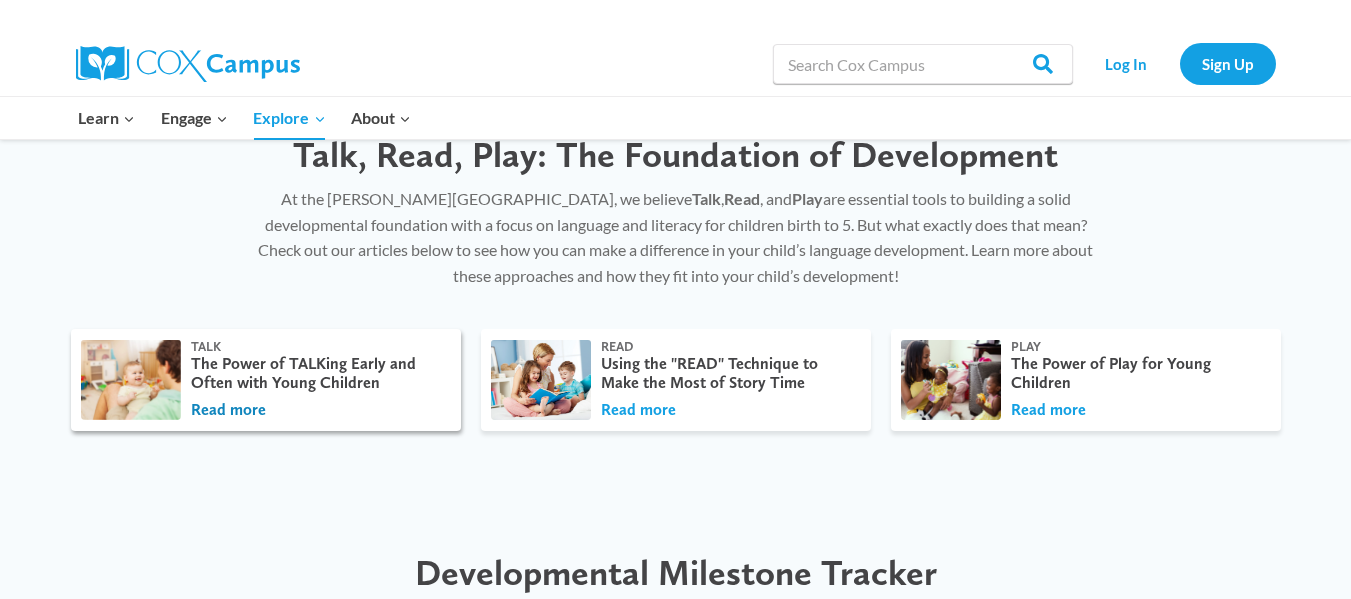click on "Read more" at bounding box center (228, 410) 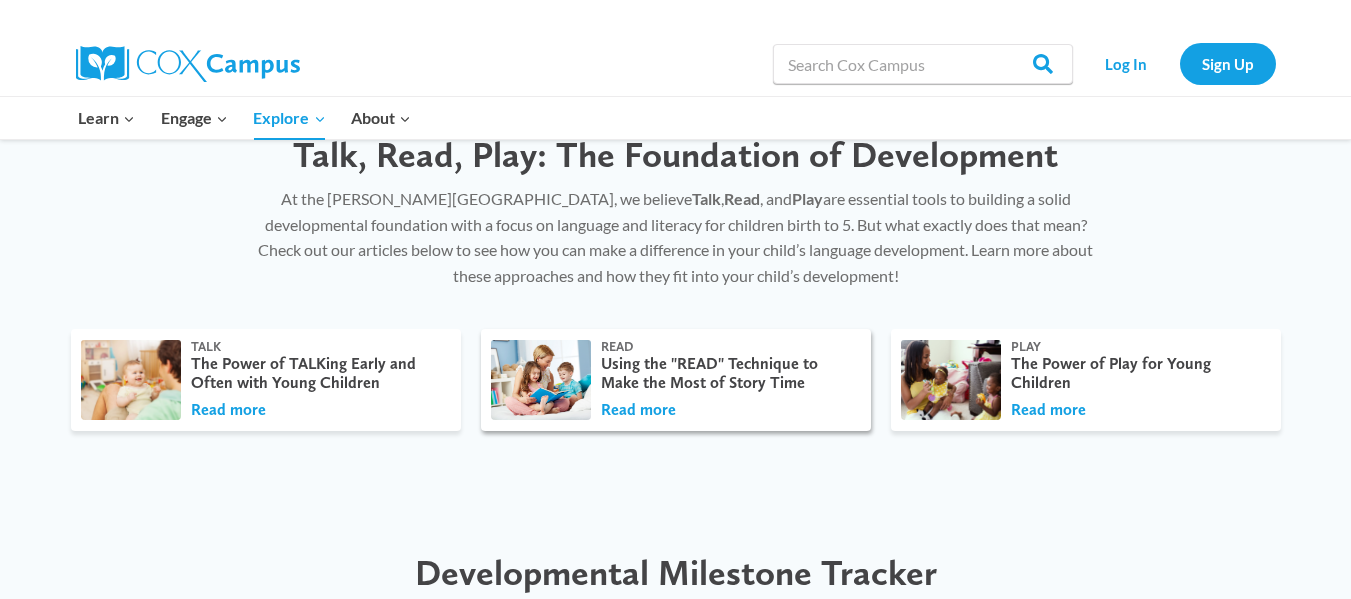 click on "Using the "READ" Technique to Make the Most of Story Time" at bounding box center [726, 373] 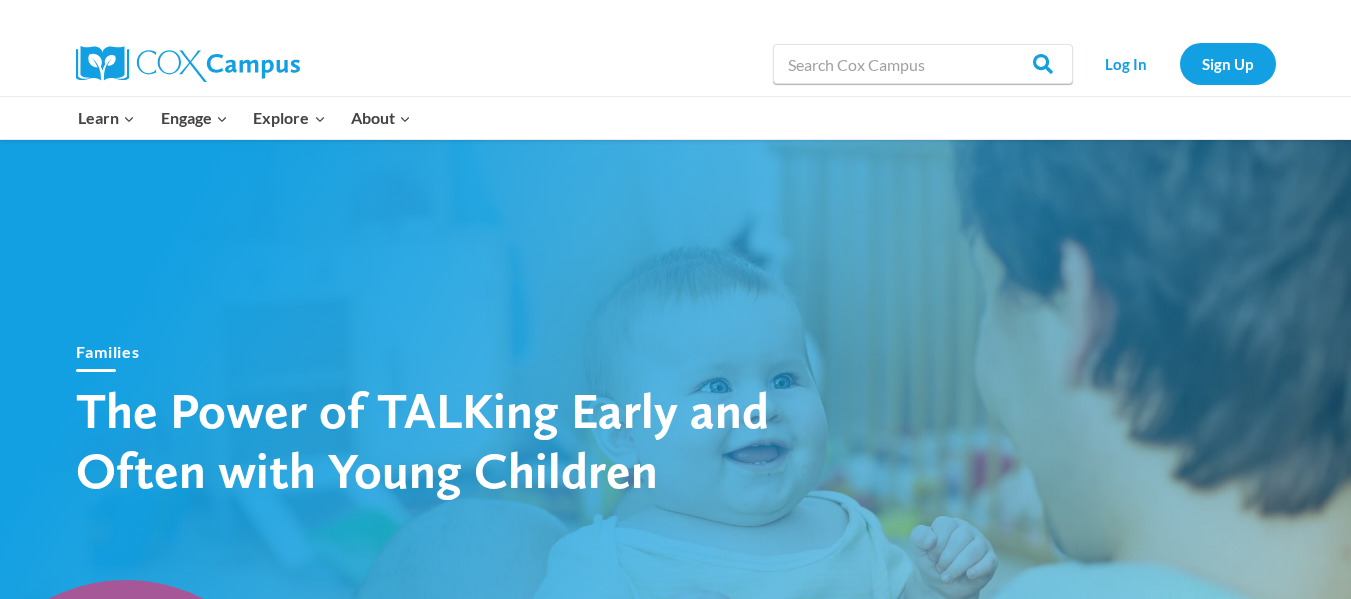 scroll, scrollTop: 0, scrollLeft: 0, axis: both 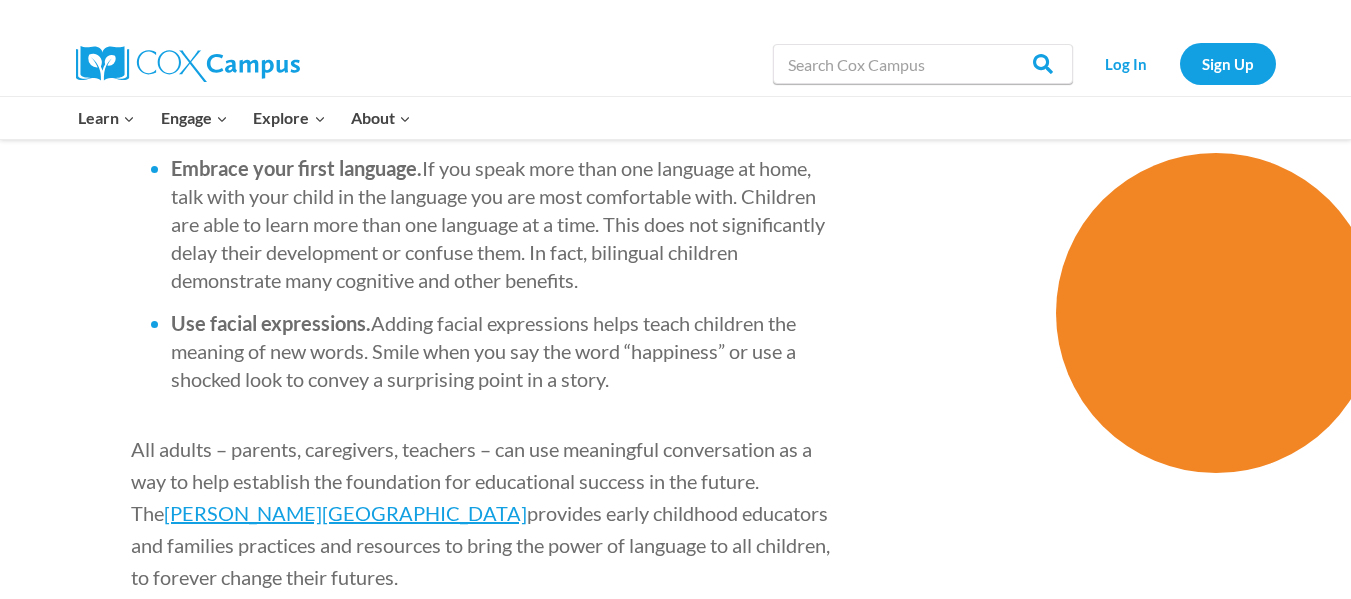 drag, startPoint x: 143, startPoint y: 214, endPoint x: 655, endPoint y: 388, distance: 540.7587 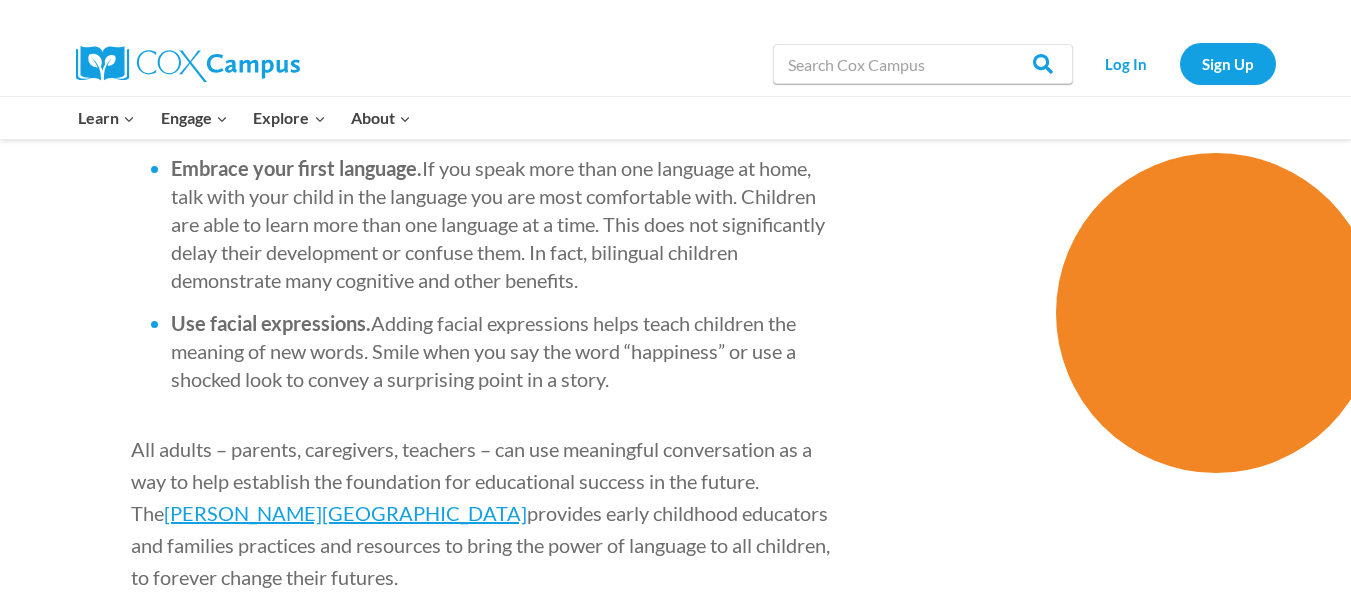 click on "Gain your child’s attention by using child-directed speech . Child-directed speech is a special form of communication that uses a sing-song, high-pitched voice and exaggerated tones. The variances in the pitch of your voice captures your child’s attention far longer than simply speaking in your normal tone of voice.
Expose your child to as many words as possible.  Every time you talk, you have an opportunity to introduce your child to new words. Describe where you’re going, what you’re doing and what you see. By exposing your child to more words, you help them develop a strong and diverse vocabulary.
Respond to your child.  Even before your child is able to speak, they are able to communicate in different ways. They smile, kick, cry and babble to express their feelings. By responding to your child’s communication, you acknowledge their voice.
Talk  with  your child rather than  at  them.
Get on the child’s level  –  that way you are talking with them, not at them." at bounding box center (481, -2) 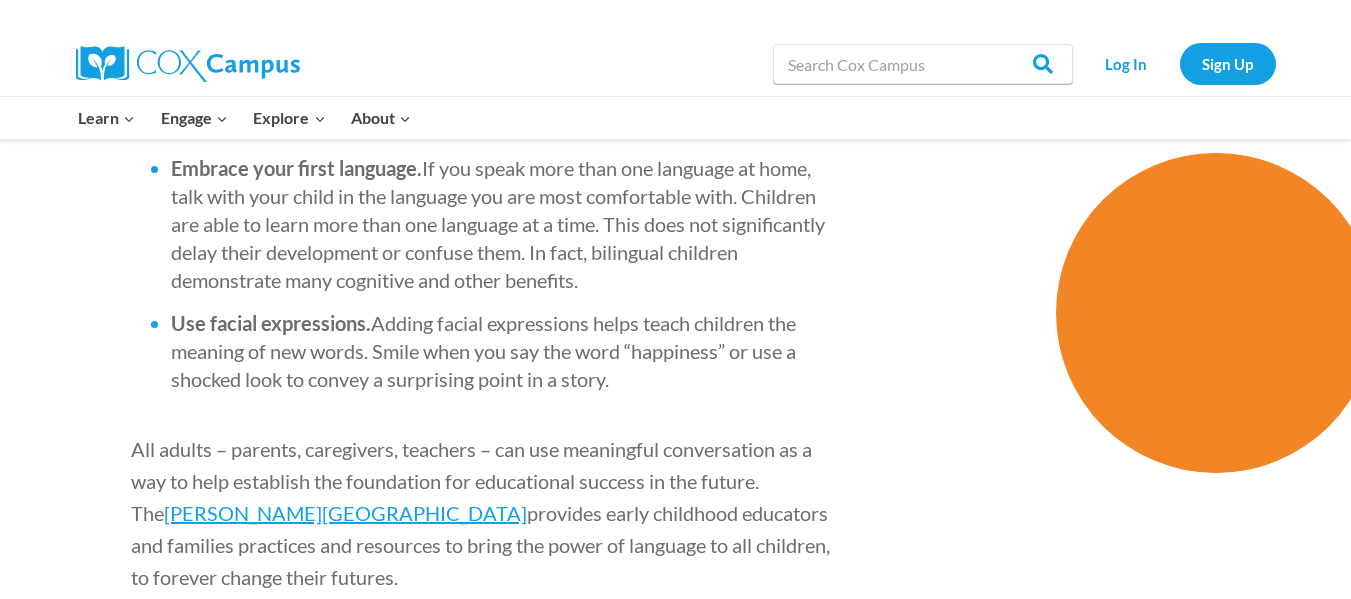copy on "Gain your child’s attention by using child-directed speech . Child-directed speech is a special form of communication that uses a sing-song, high-pitched voice and exaggerated tones. The variances in the pitch of your voice captures your child’s attention far longer than simply speaking in your normal tone of voice.
Expose your child to as many words as possible.  Every time you talk, you have an opportunity to introduce your child to new words. Describe where you’re going, what you’re doing and what you see. By exposing your child to more words, you help them develop a strong and diverse vocabulary.
Respond to your child.  Even before your child is able to speak, they are able to communicate in different ways. They smile, kick, cry and babble to express their feelings. By responding to your child’s communication, you acknowledge their voice.
Talk  with  your child rather than  at  them.  Your child can be a conversational partner from a very early age. Encourage them to speak, experience, understand..." 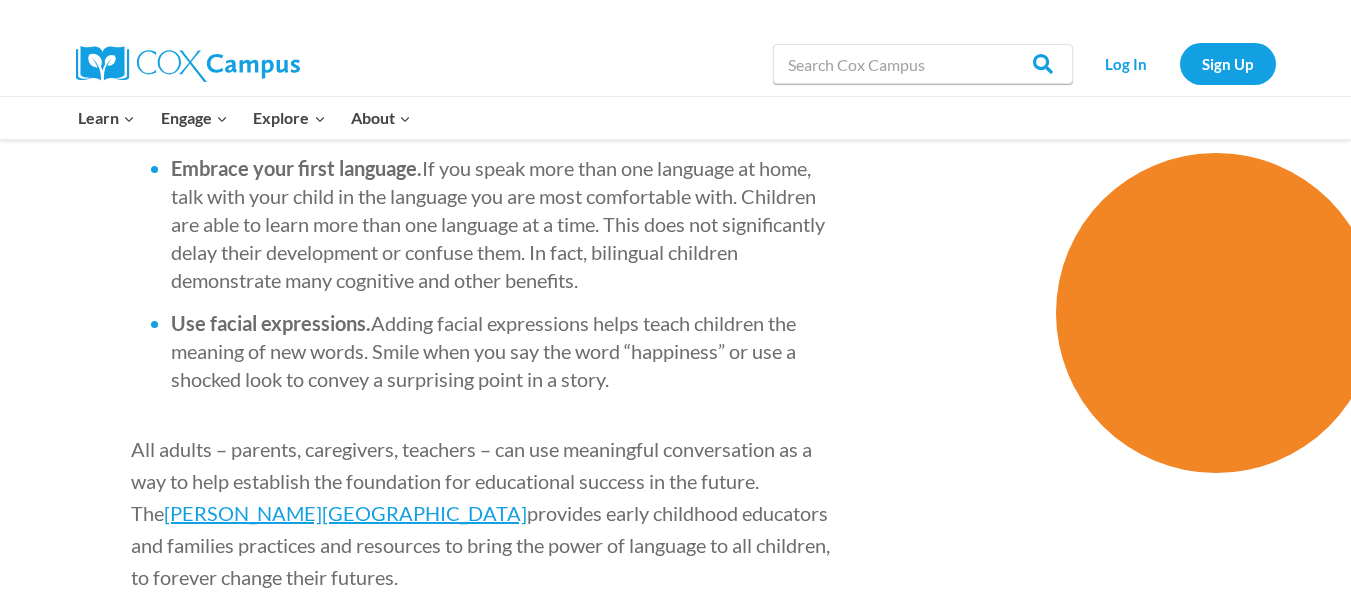 click on "Share on Facebook
Share on Twitter
Samantha Murillo
July 23, 2021
Families
Families Home Learning Meaningful Conversations TALK Strategy Talk Read Play
Become a member
You can make the most of everyday interactions with children!
New skills for you to boost children's learning Simple, impactful actions you can use immediately Community to connect with and share experiences
Join now" at bounding box center [1116, -1060] 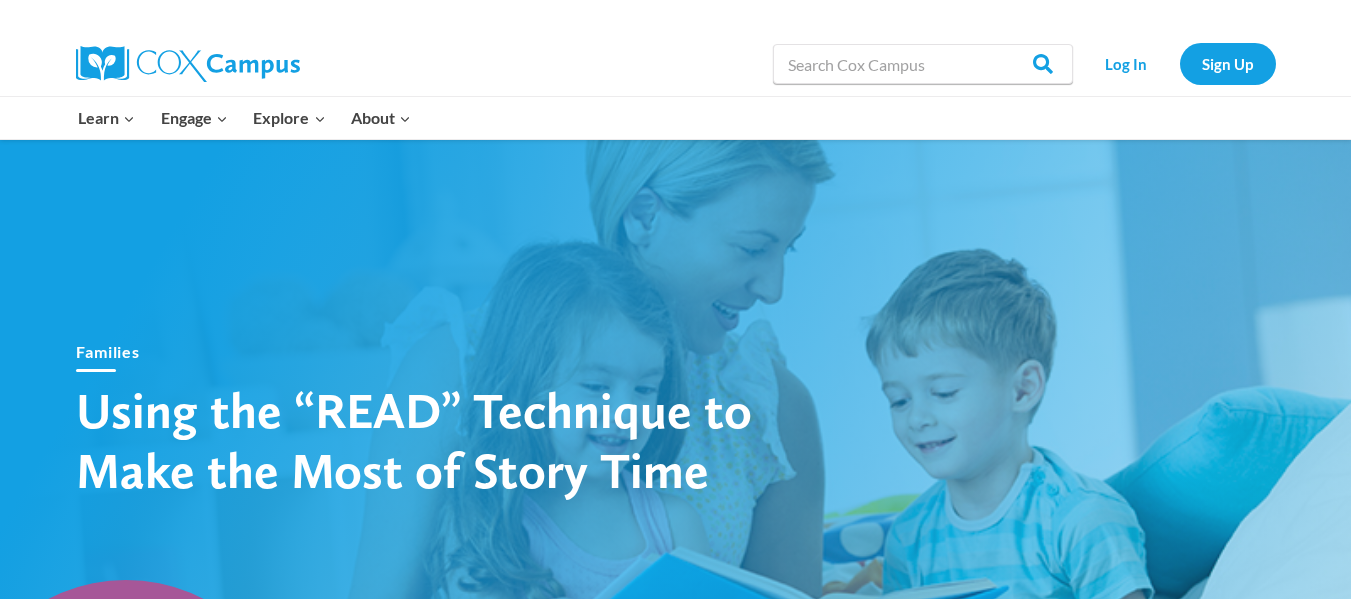 scroll, scrollTop: 0, scrollLeft: 0, axis: both 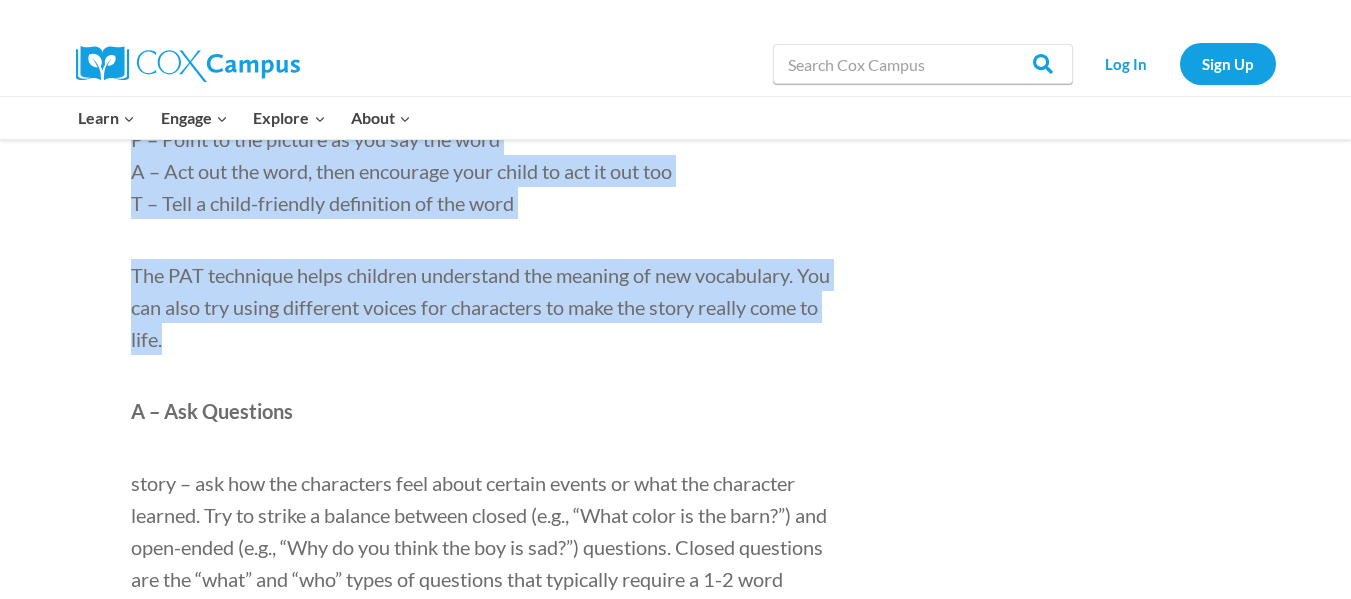 drag, startPoint x: 133, startPoint y: 331, endPoint x: 592, endPoint y: 338, distance: 459.05338 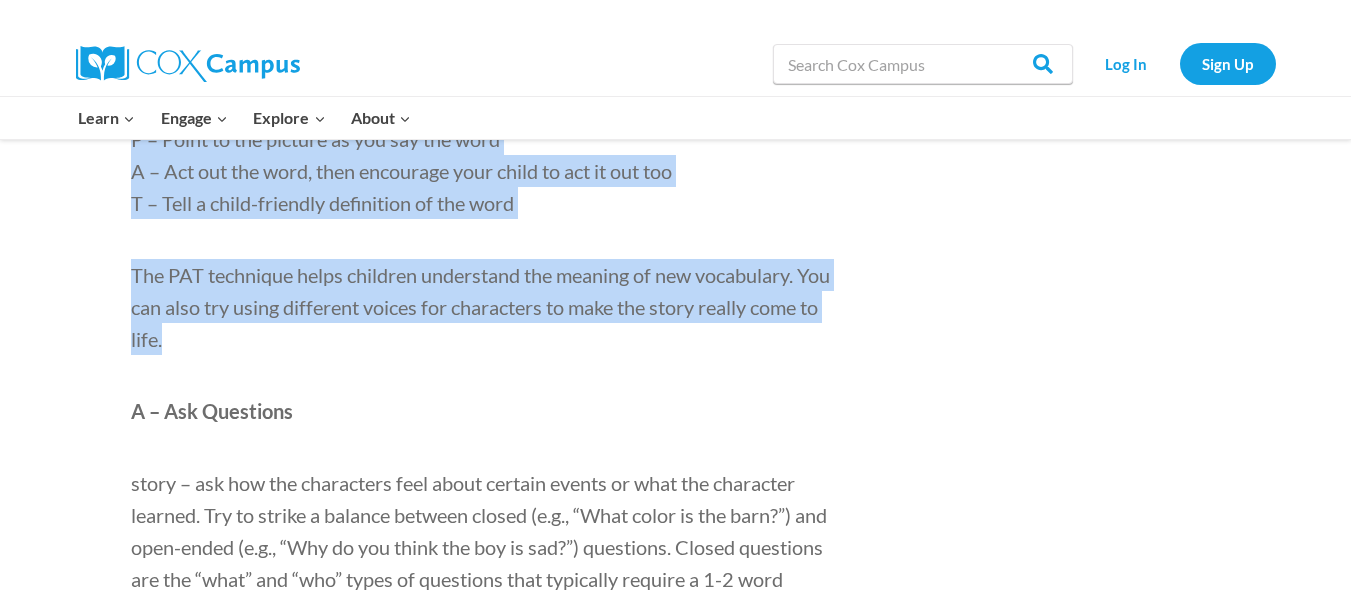 click on "You don’t have to be a teacher to give your child a foundation in language and learning. In fact, you’ve already got an incredibly powerful tool to give your child valuable exposure to words and ideas: Story Time.
Children need to hear, understand and use as many words as possible to develop learning skills – even before they start school. The path to literacy and reading comprehension begins at home, and parents and caregivers play a huge role.
Reading with your child is one of the most effective ways to develop their language skills, and you can take any book to the next level with a few simple steps. The [PERSON_NAME] Center developed the READ strategy to help parents turn story time into an opportunity to build each child’s vocabulary.
Here’s how you can use the READ strategy to make the most of story time in your home:
R – Repeat the Book
Read the same book with your child multiple times in the course of one week to help them understand the story and gain new vocabulary." at bounding box center [481, 1203] 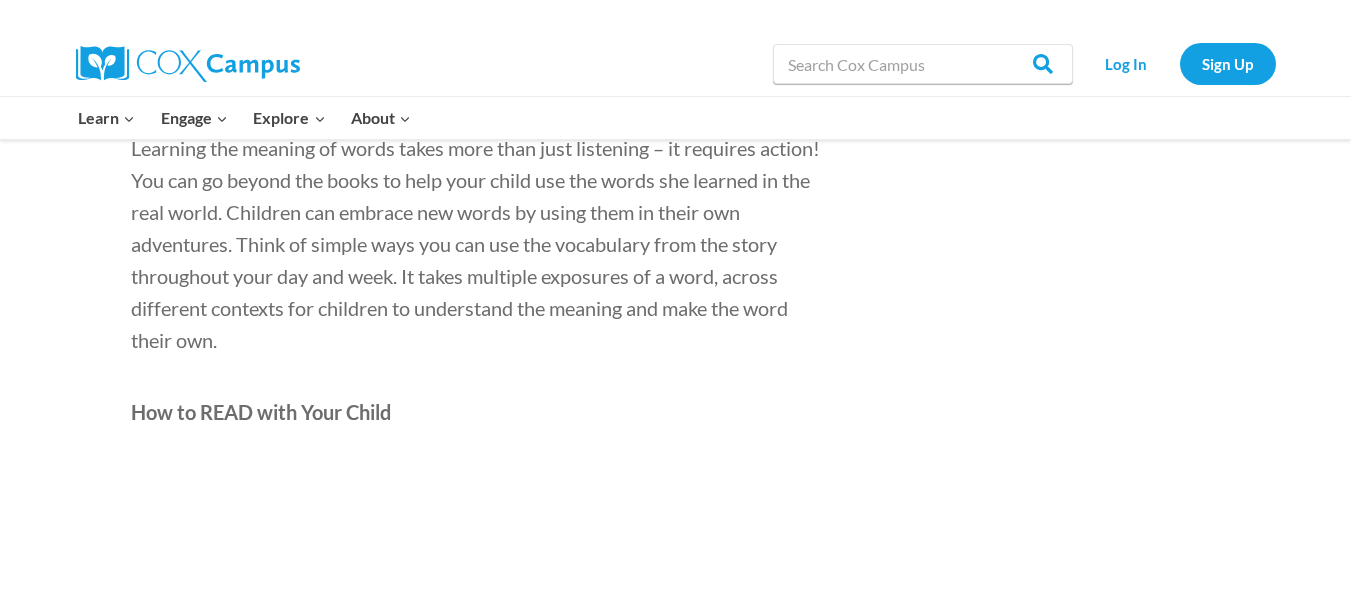 scroll, scrollTop: 1889, scrollLeft: 0, axis: vertical 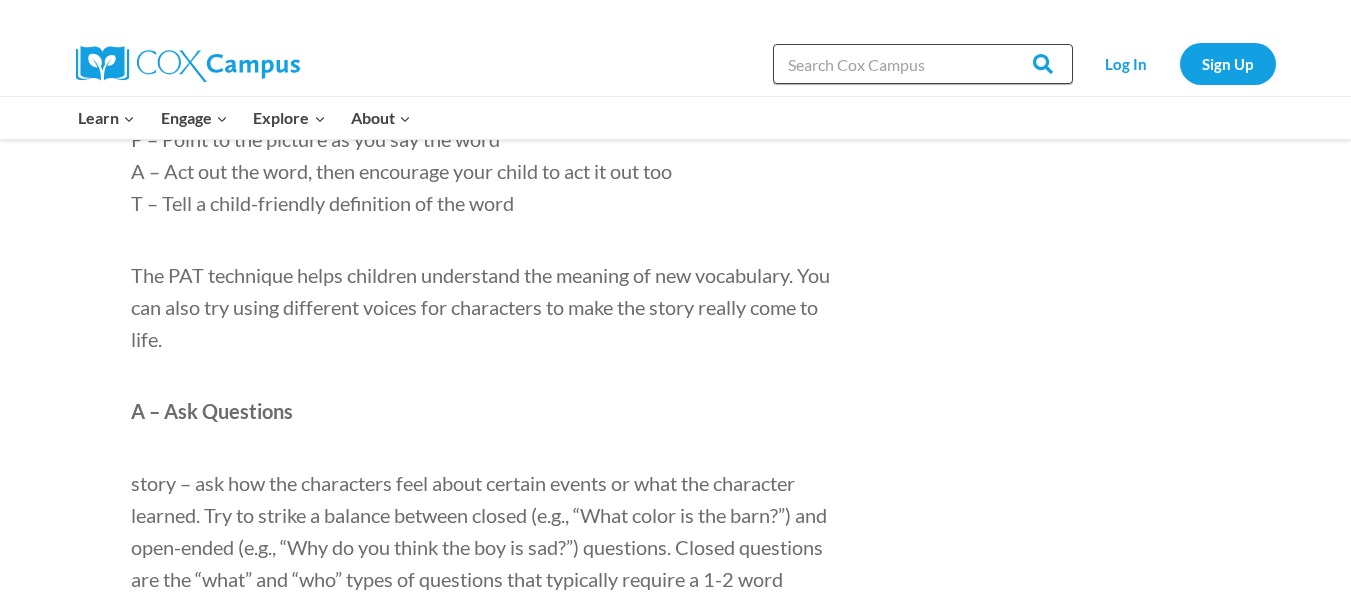 click on "Search in [URL][DOMAIN_NAME]" at bounding box center [923, 64] 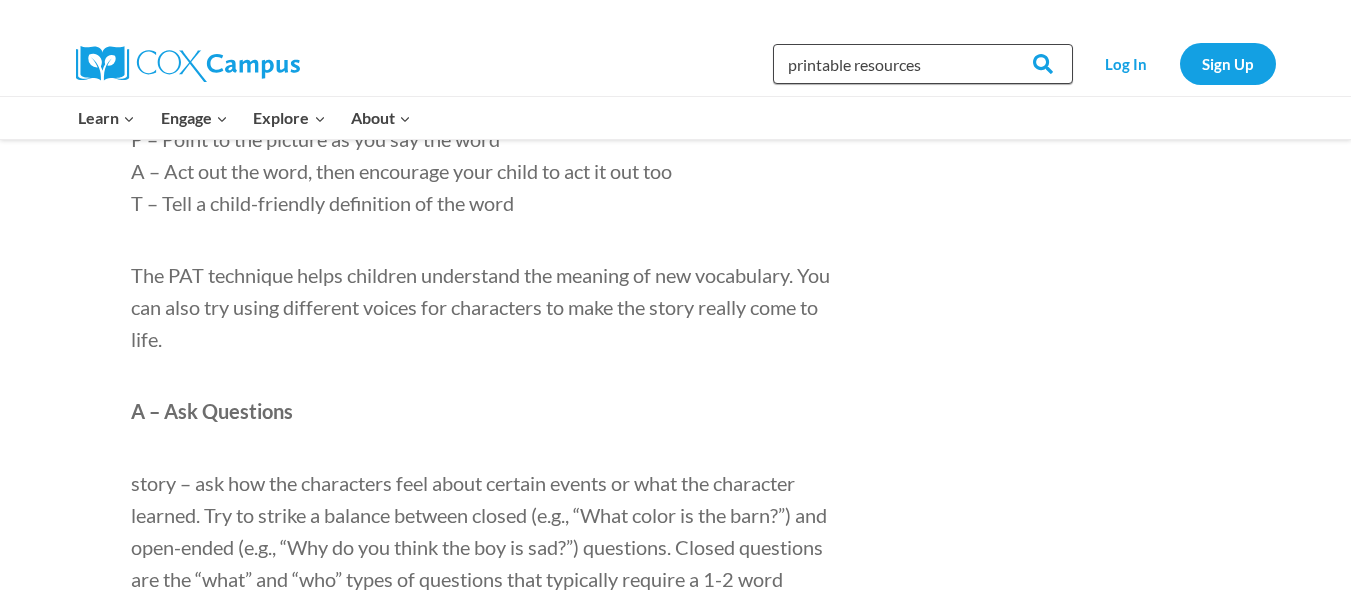 type on "printable resources" 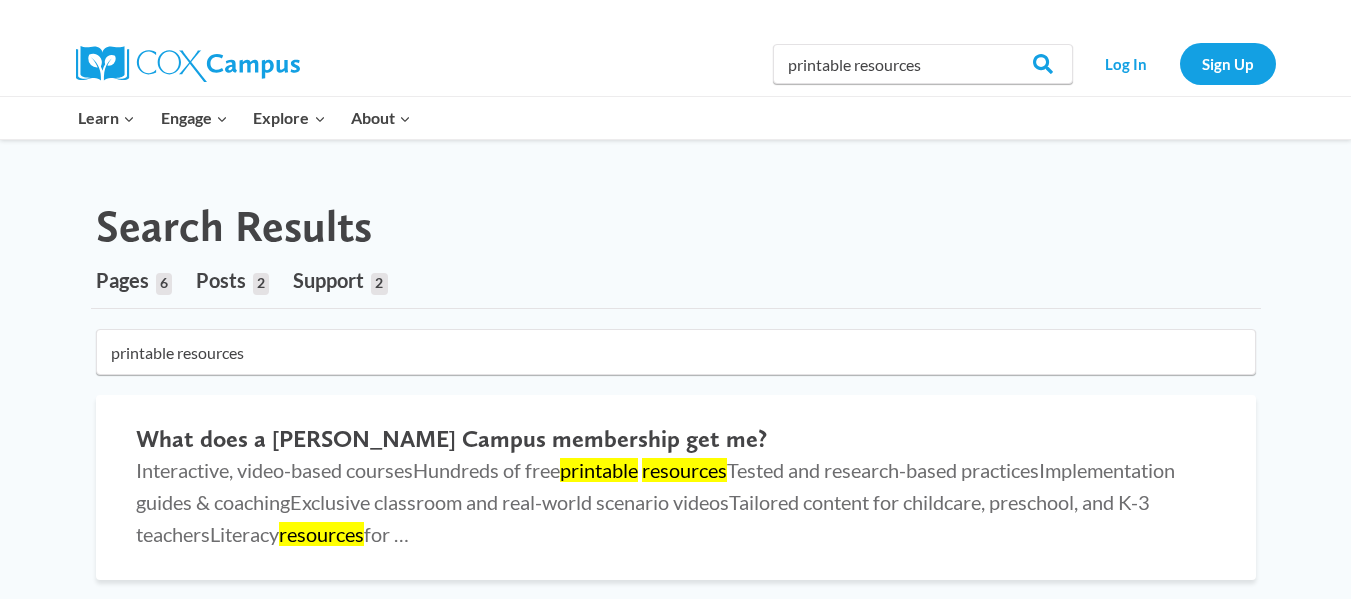 scroll, scrollTop: 0, scrollLeft: 0, axis: both 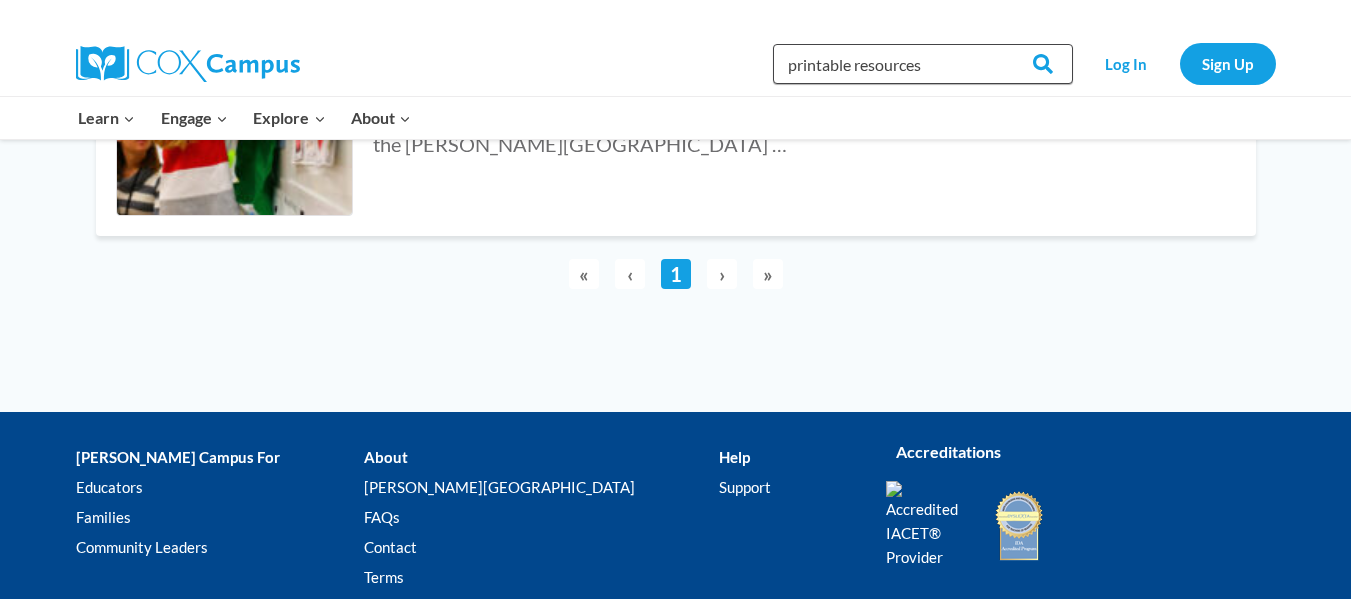 click on "printable resources" at bounding box center (923, 64) 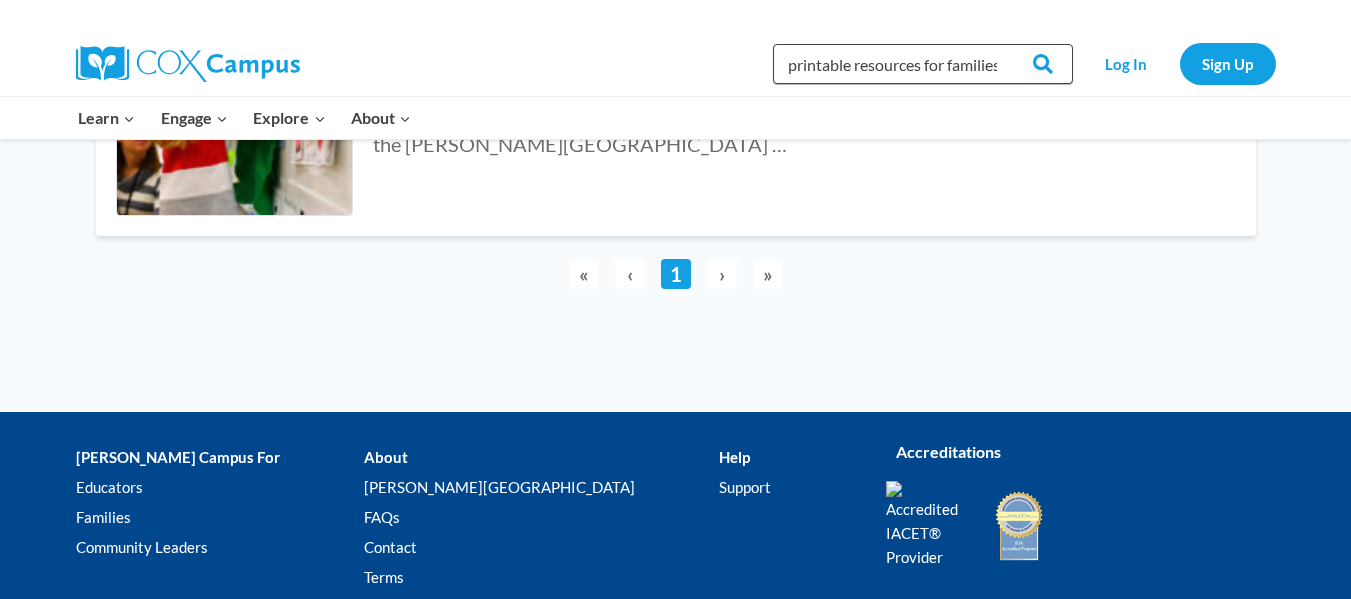 scroll, scrollTop: 0, scrollLeft: 7, axis: horizontal 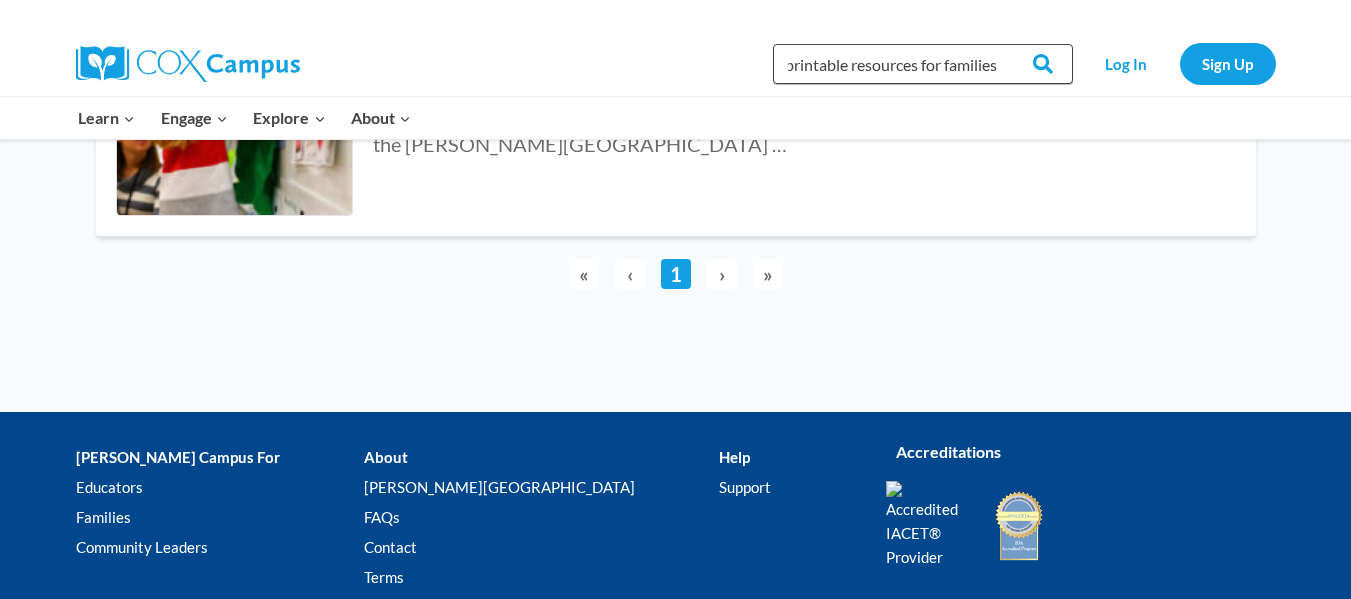 type on "printable resources for families" 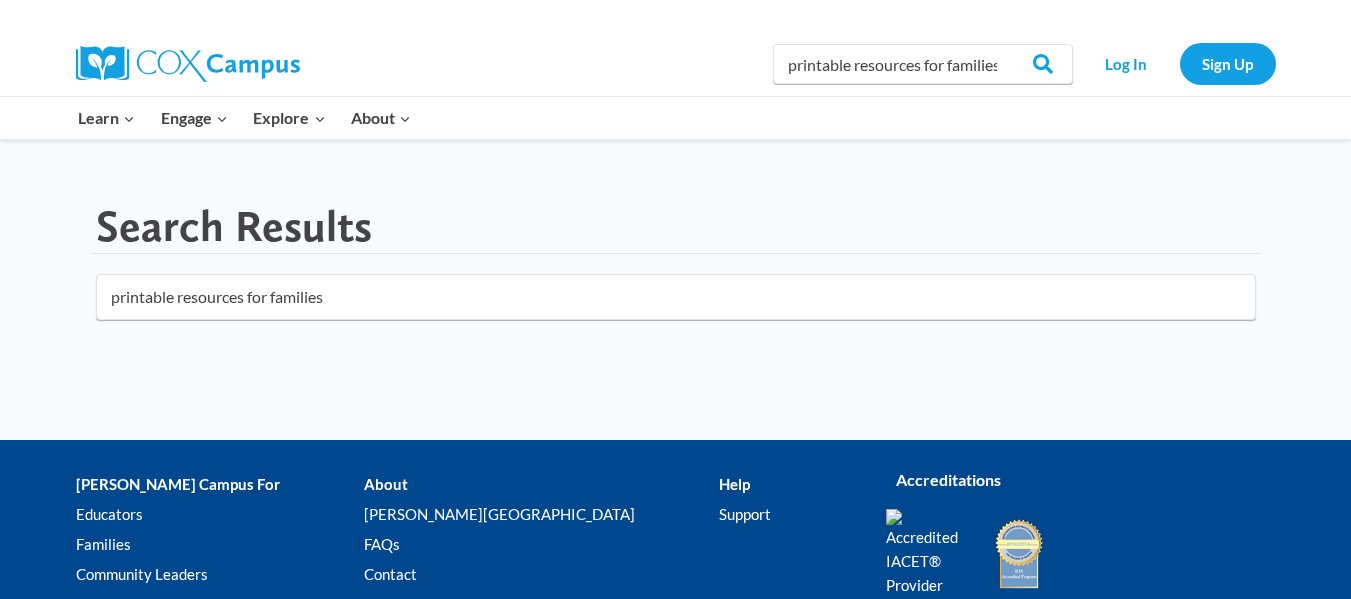 scroll, scrollTop: 0, scrollLeft: 0, axis: both 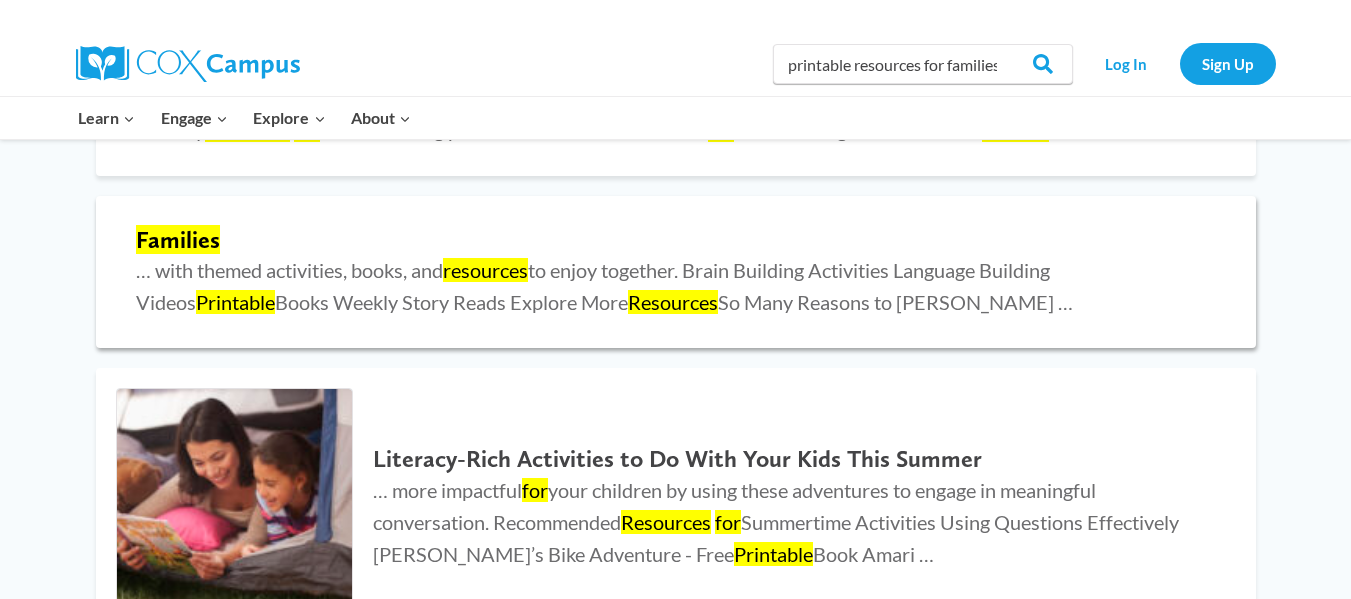 click on "Families
… with themed activities, books, and  resources  to enjoy together.
Brain Building Activities
Language Building Videos
Printable  Books
Weekly Story Reads
Explore More  Resources
So Many Reasons to Join Cox …" at bounding box center [676, 272] 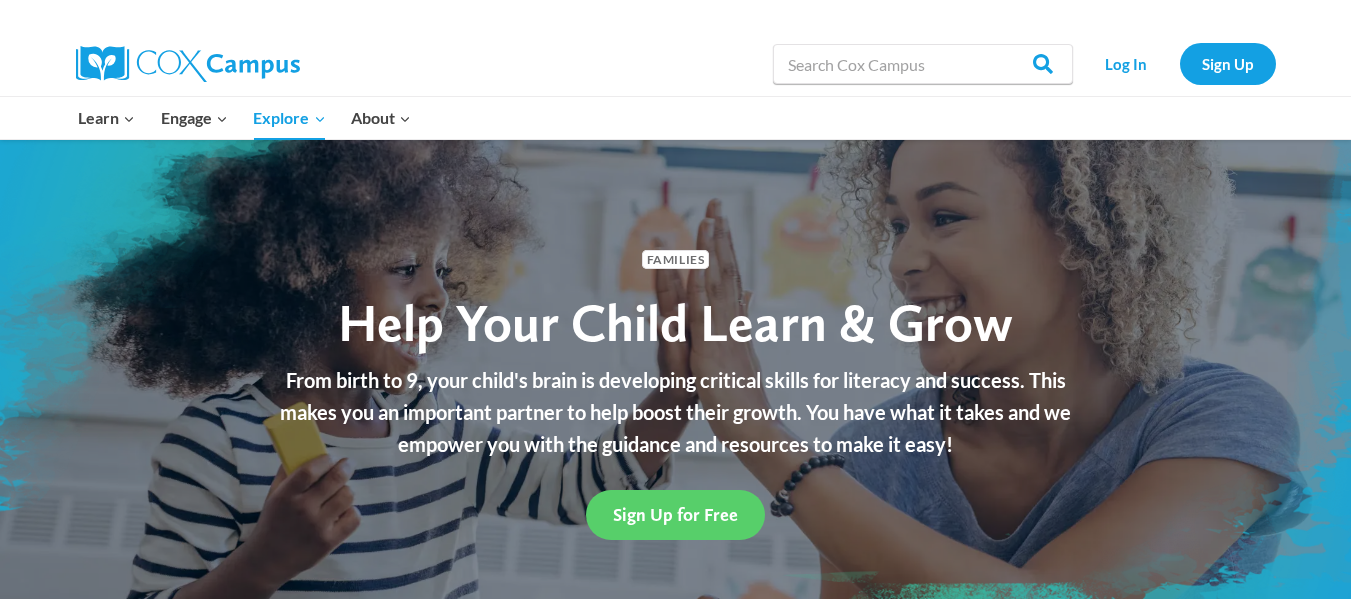 scroll, scrollTop: 0, scrollLeft: 0, axis: both 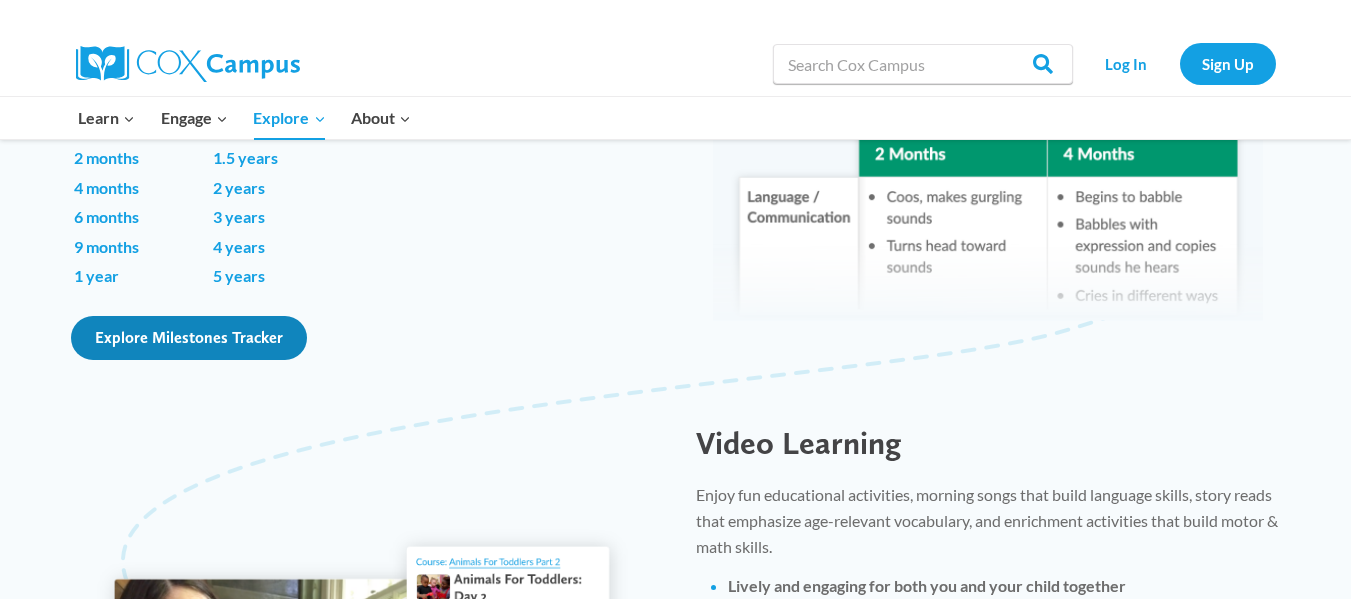 click on "Explore Milestones Tracker" at bounding box center (189, 337) 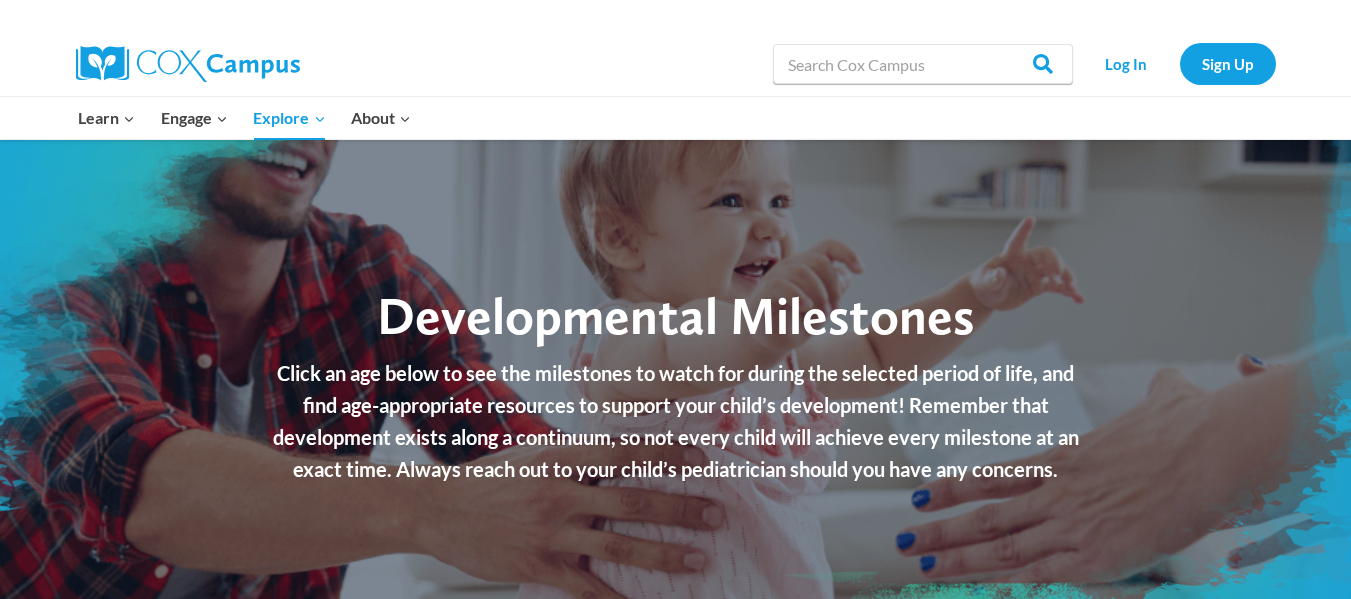 scroll, scrollTop: 0, scrollLeft: 0, axis: both 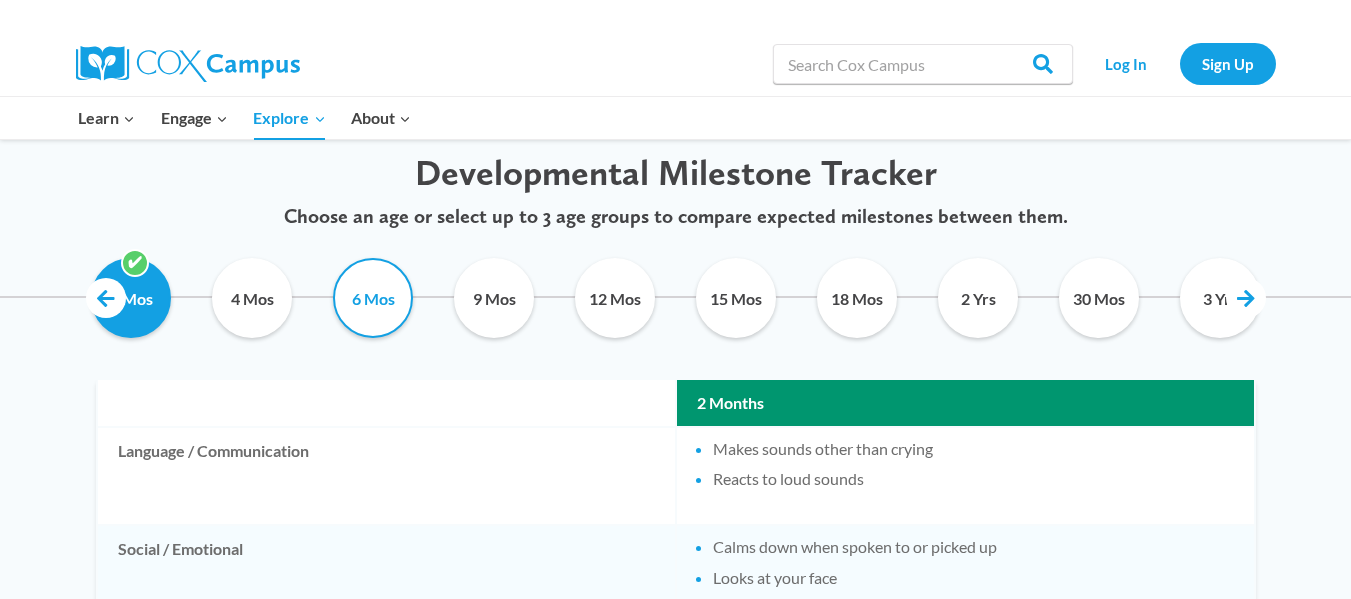 click on "6 Mos" at bounding box center (373, 298) 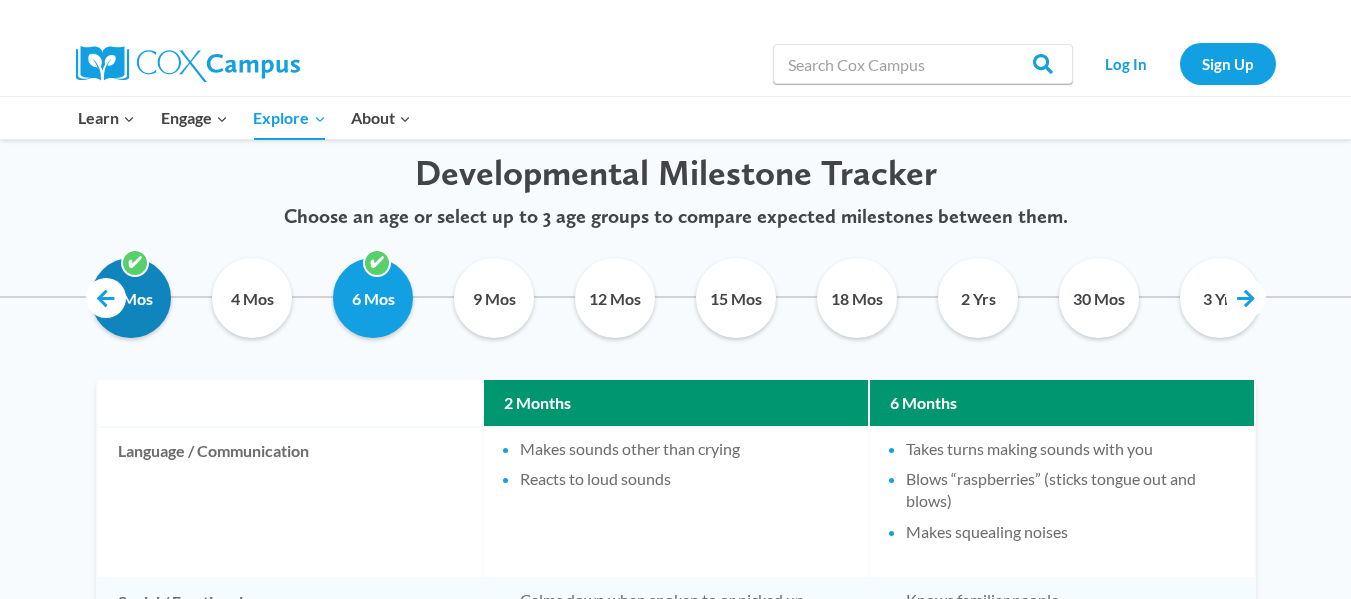 click on "2 Mos" at bounding box center (131, 298) 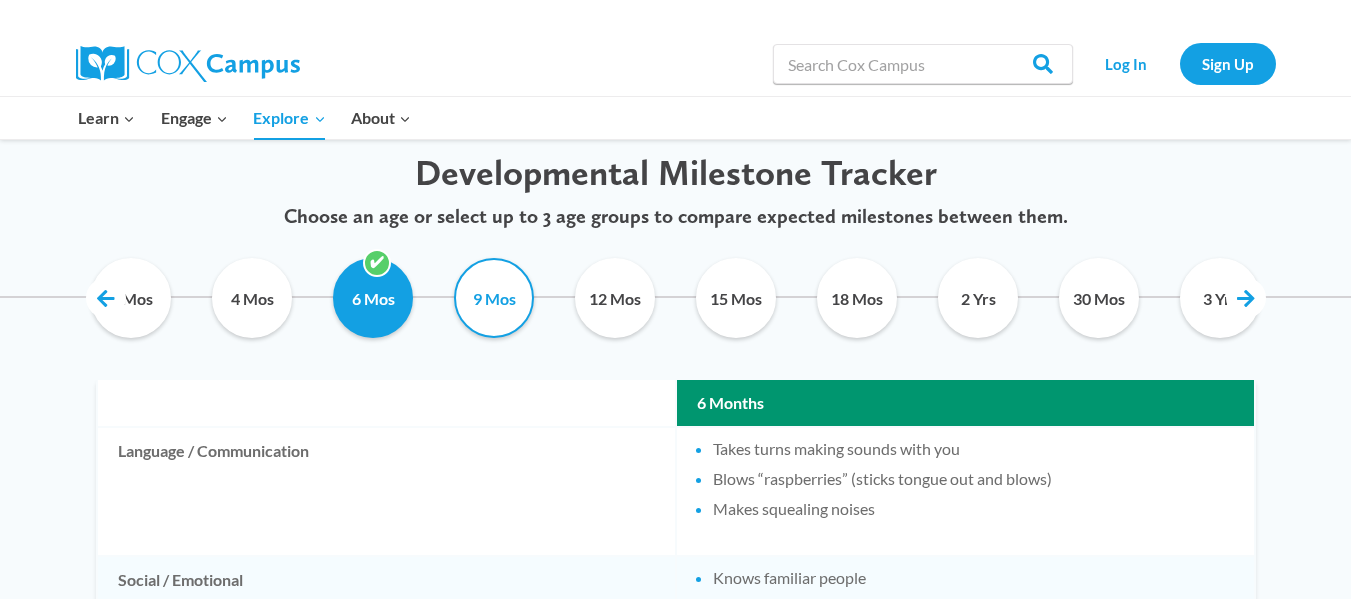 click on "9 Mos" at bounding box center (494, 298) 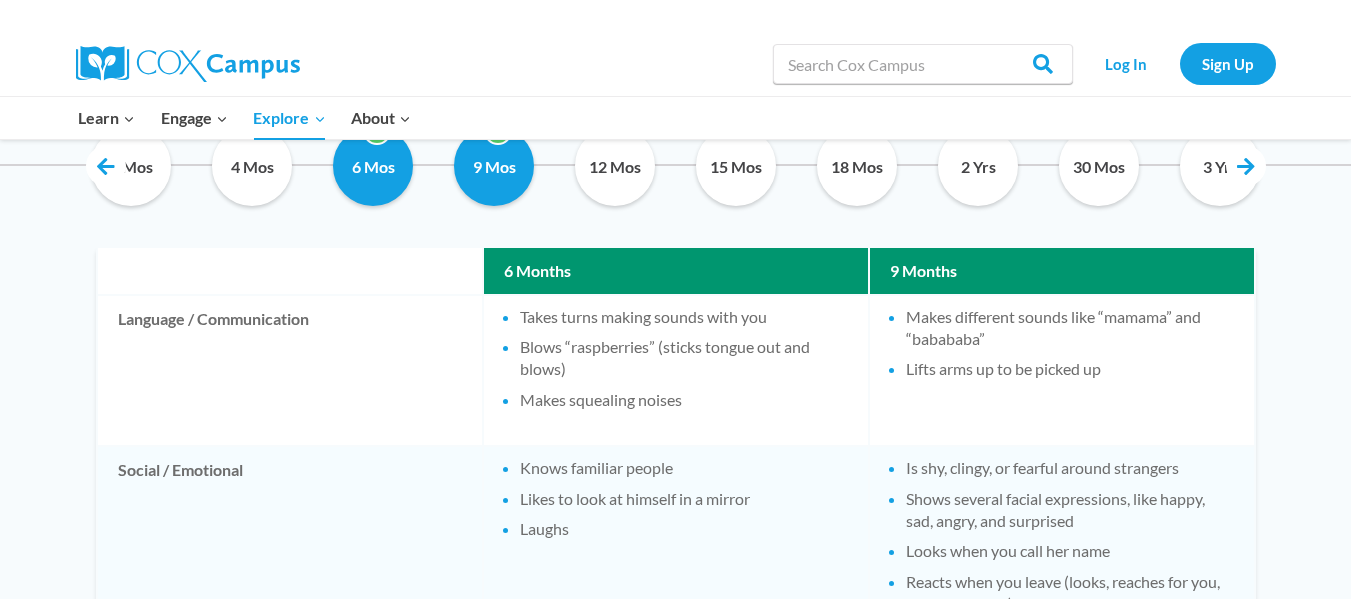 scroll, scrollTop: 1125, scrollLeft: 0, axis: vertical 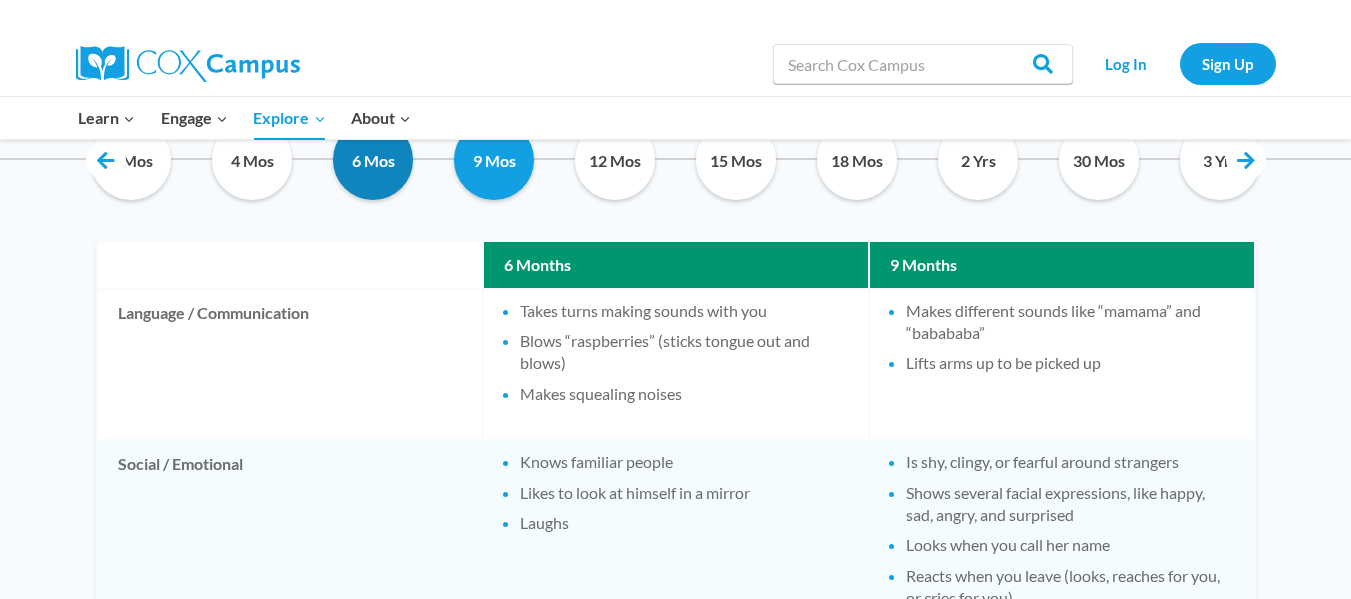 click on "6 Mos" at bounding box center [373, 160] 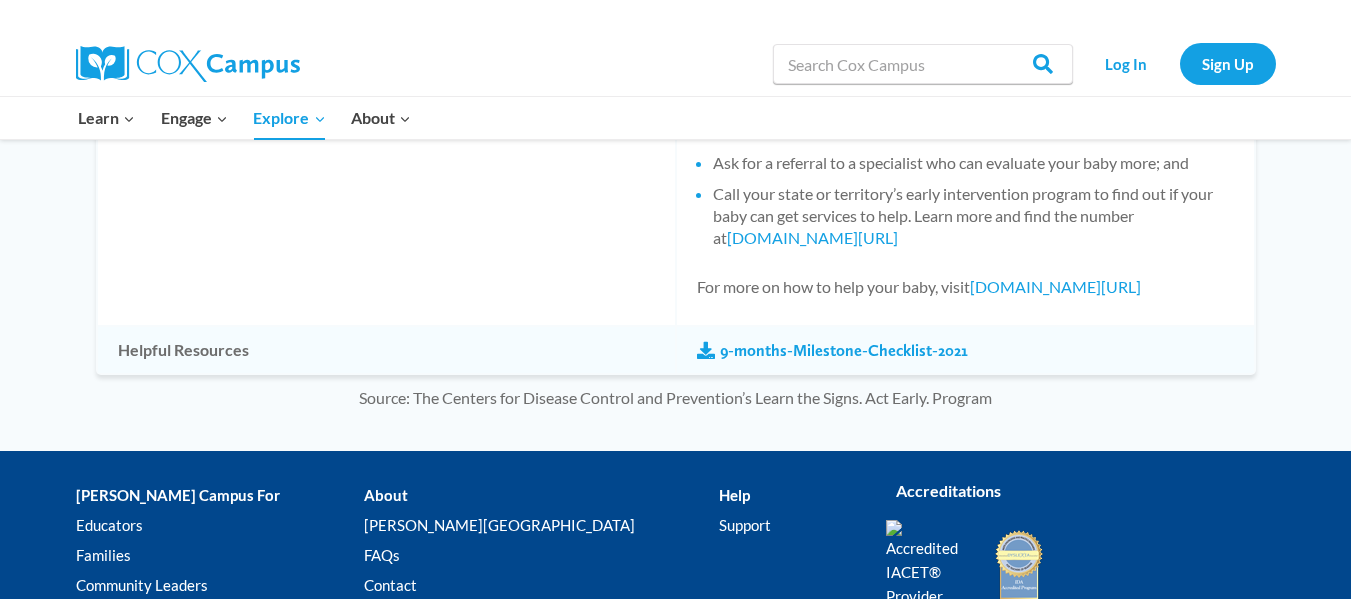 scroll, scrollTop: 1964, scrollLeft: 0, axis: vertical 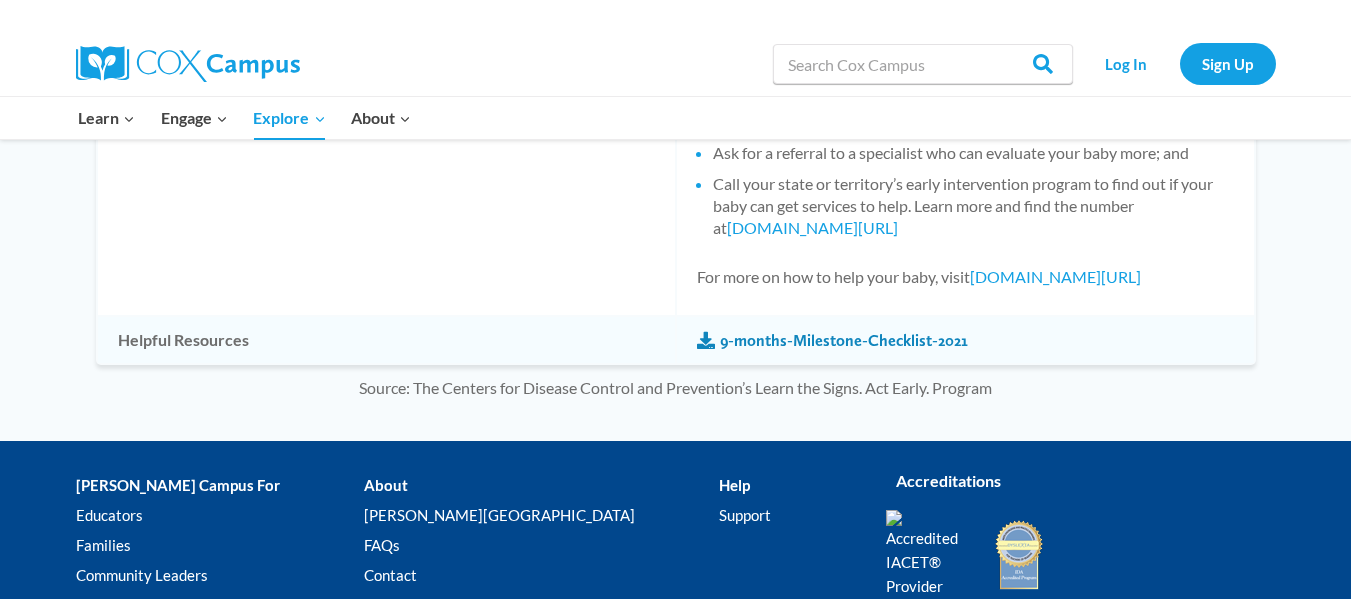 click on "9-months-Milestone-Checklist-2021" at bounding box center [832, 341] 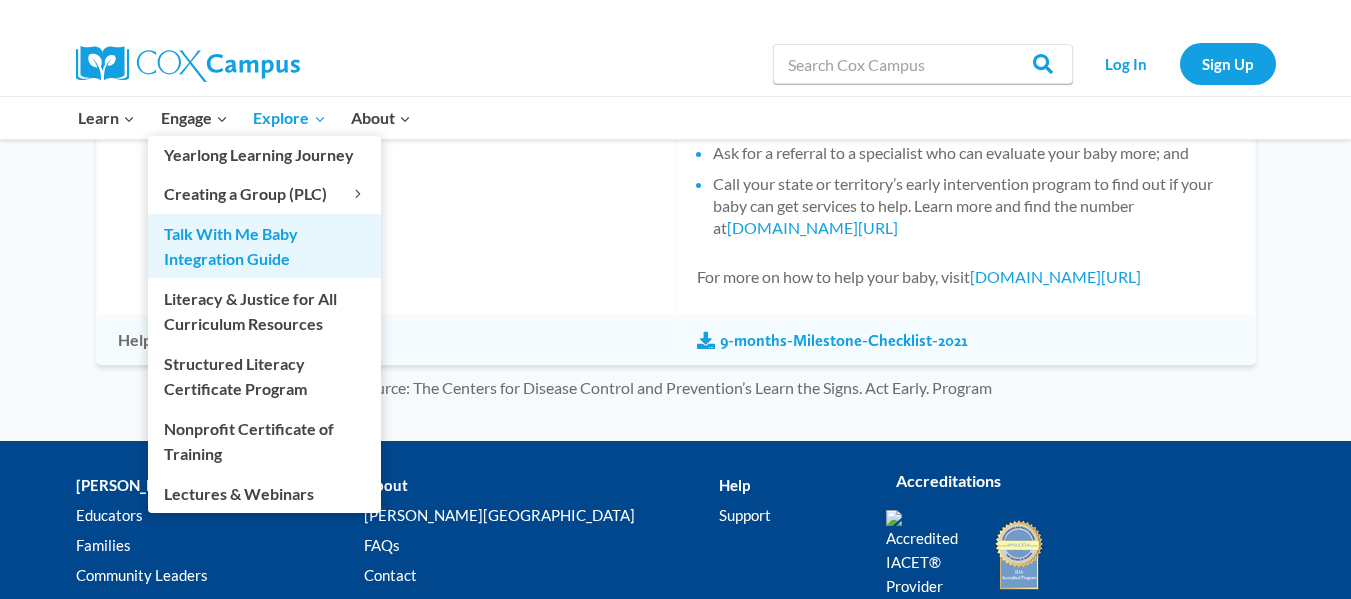 click on "Talk With Me Baby Integration Guide" at bounding box center [264, 246] 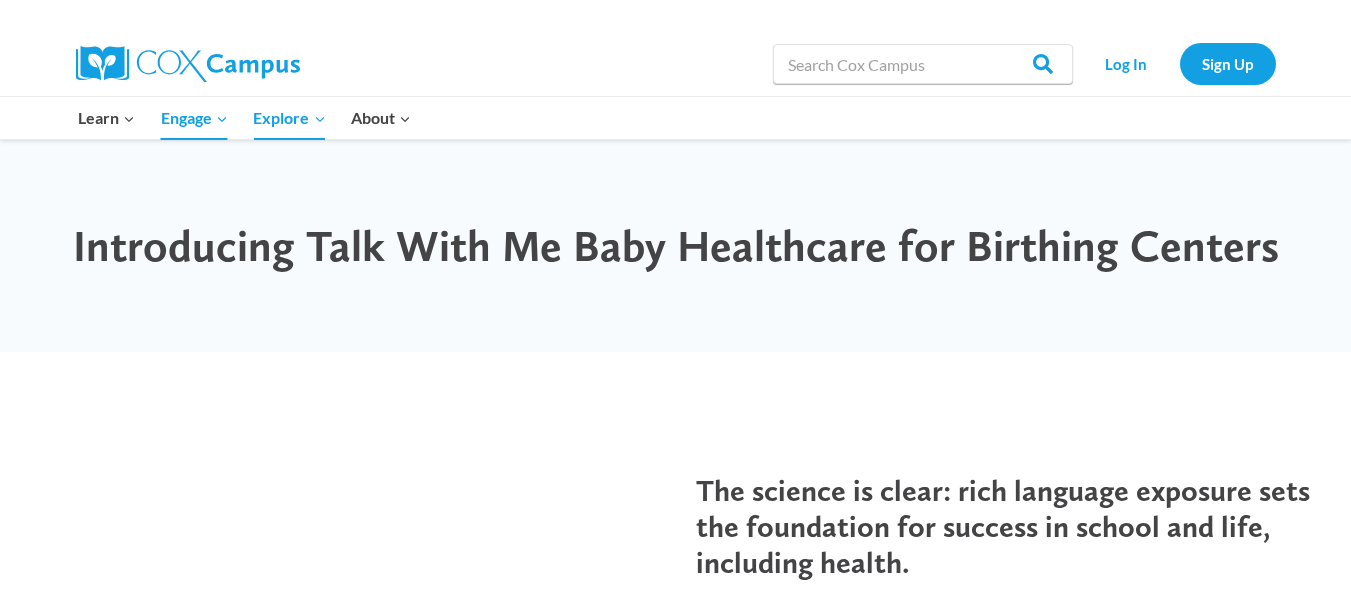 scroll, scrollTop: 0, scrollLeft: 0, axis: both 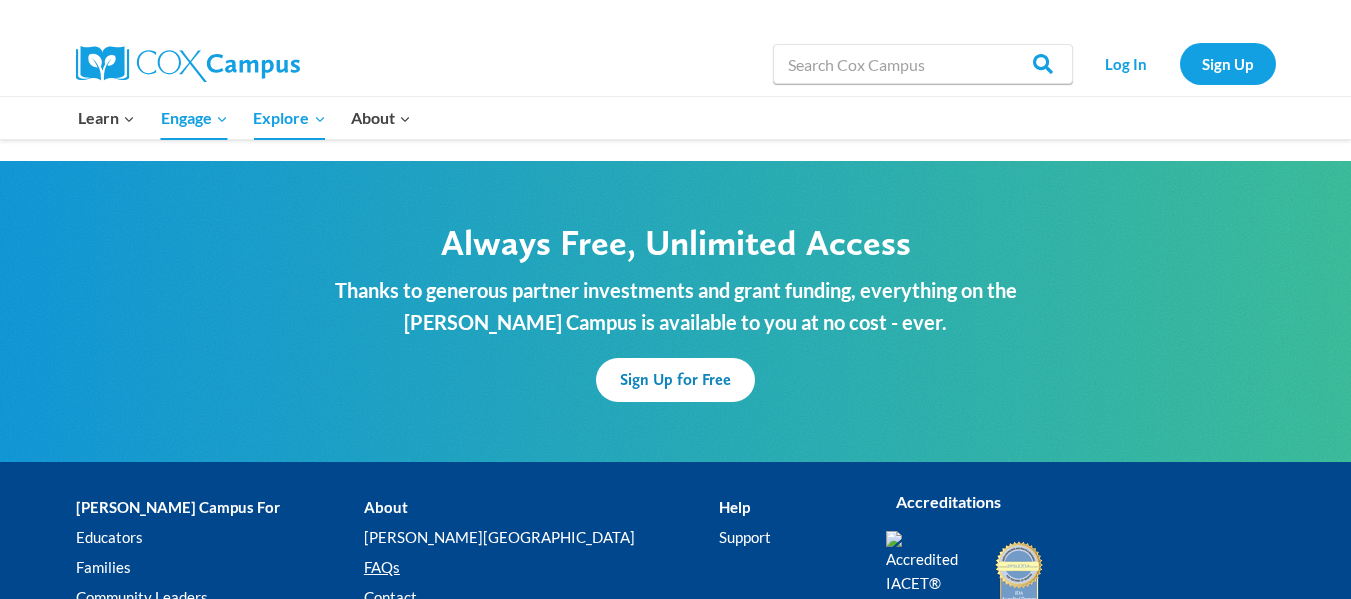 click on "FAQs" at bounding box center [541, 567] 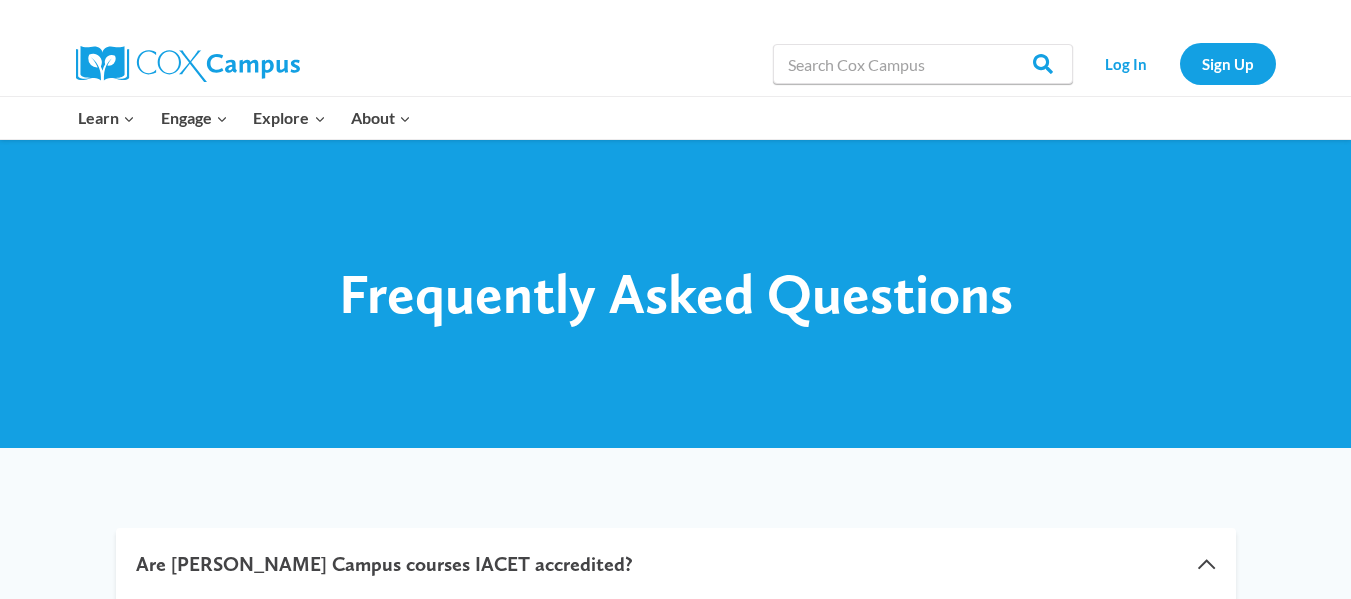 scroll, scrollTop: 0, scrollLeft: 0, axis: both 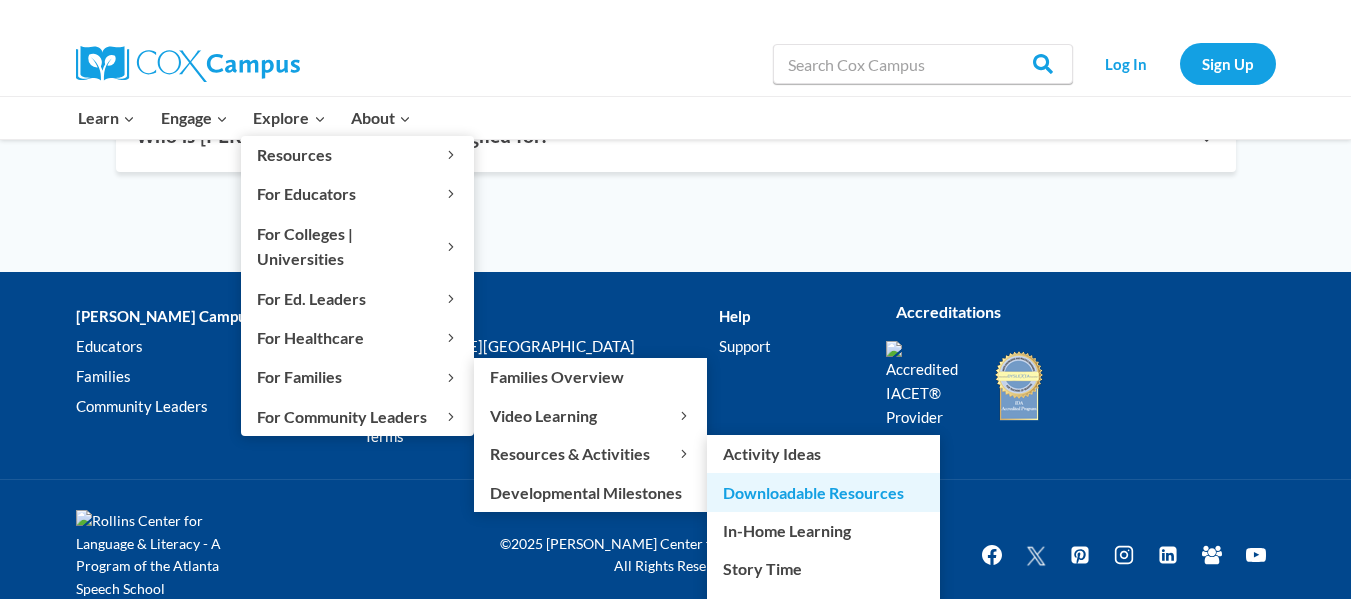 click on "Downloadable Resources" at bounding box center (823, 492) 